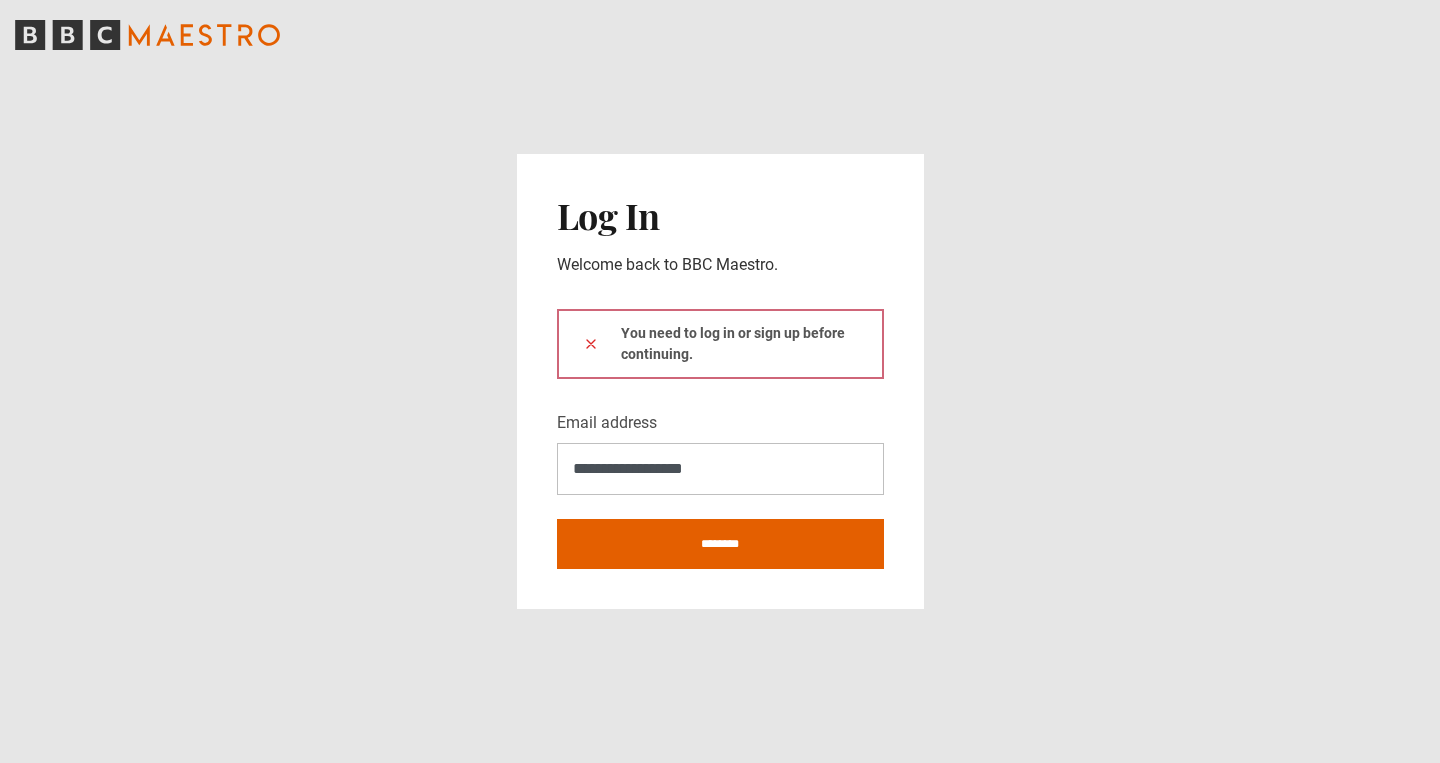 scroll, scrollTop: 0, scrollLeft: 0, axis: both 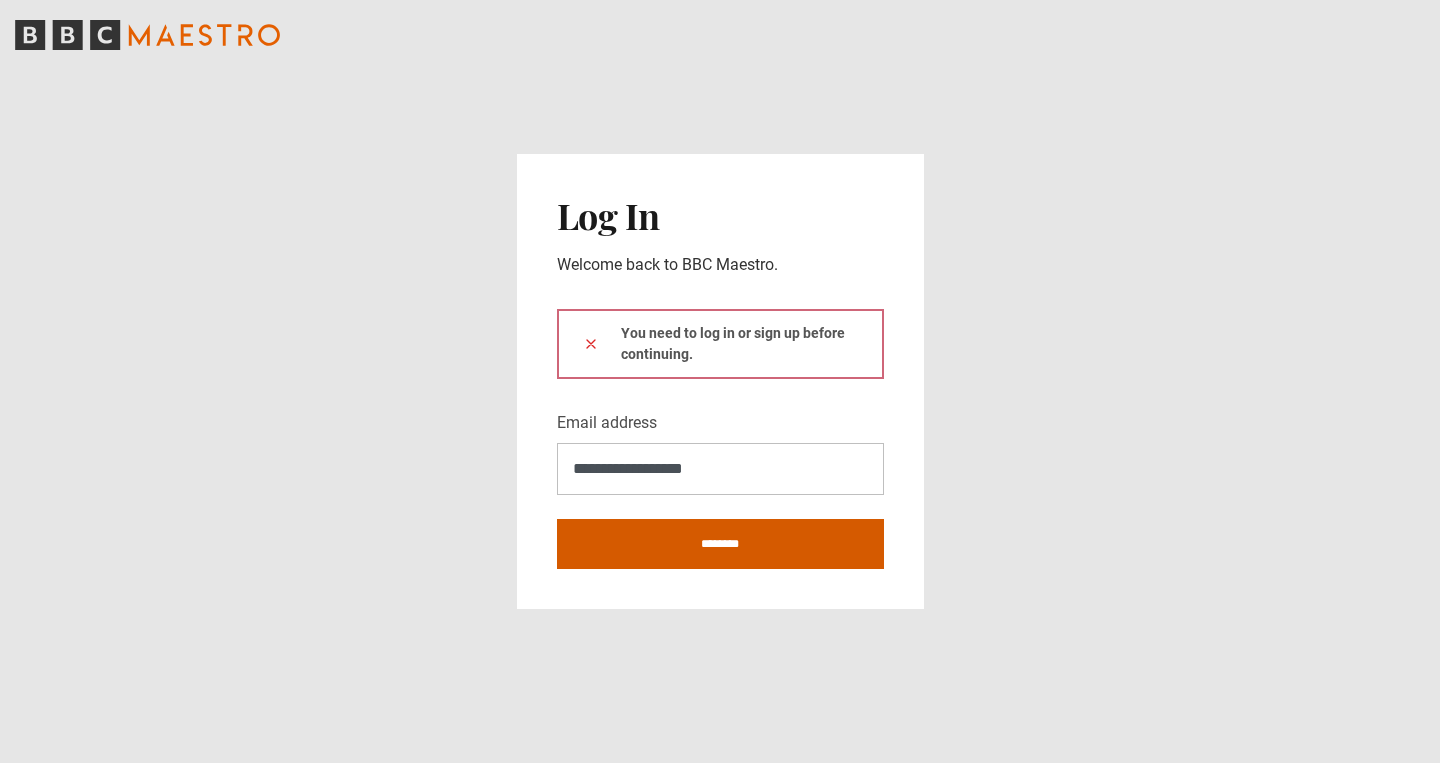 click on "********" at bounding box center (720, 544) 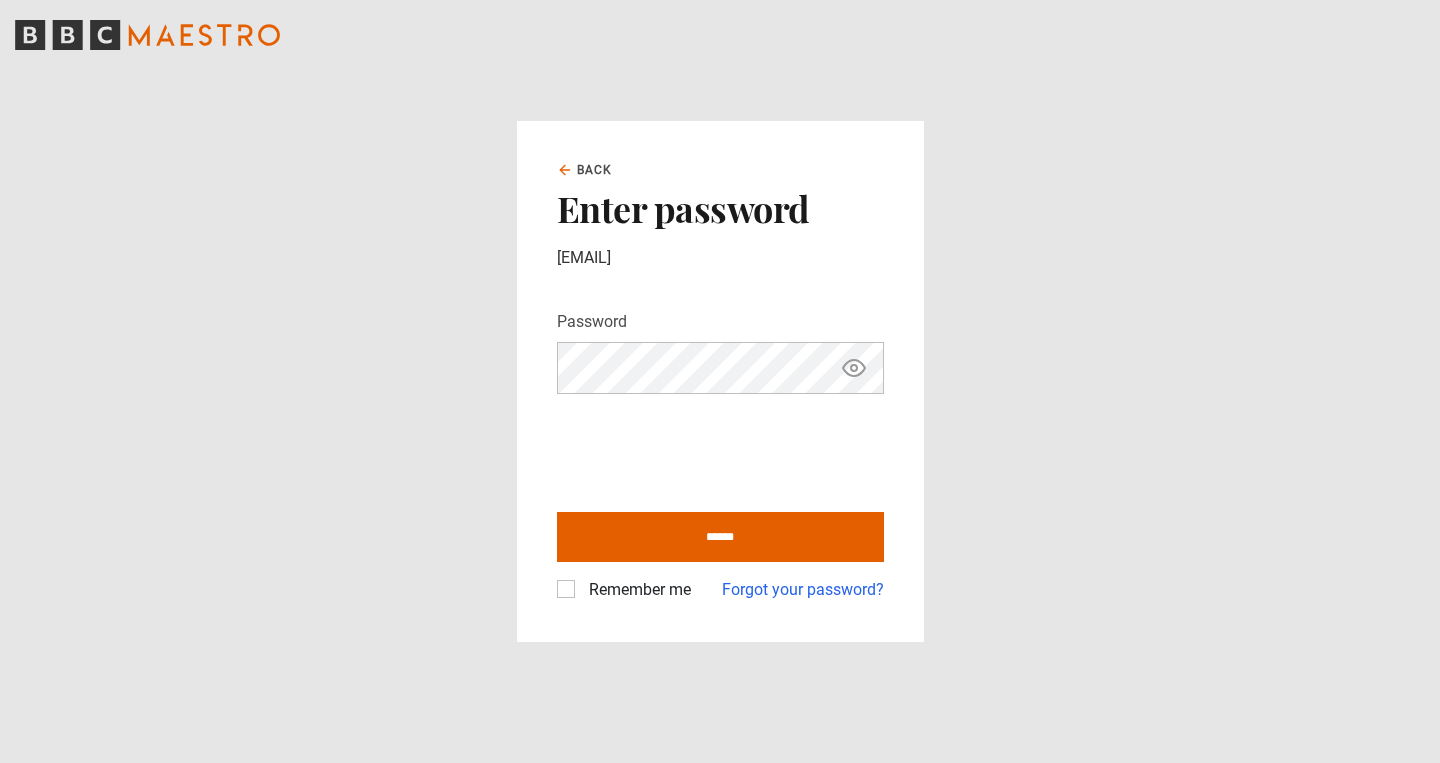 scroll, scrollTop: 0, scrollLeft: 0, axis: both 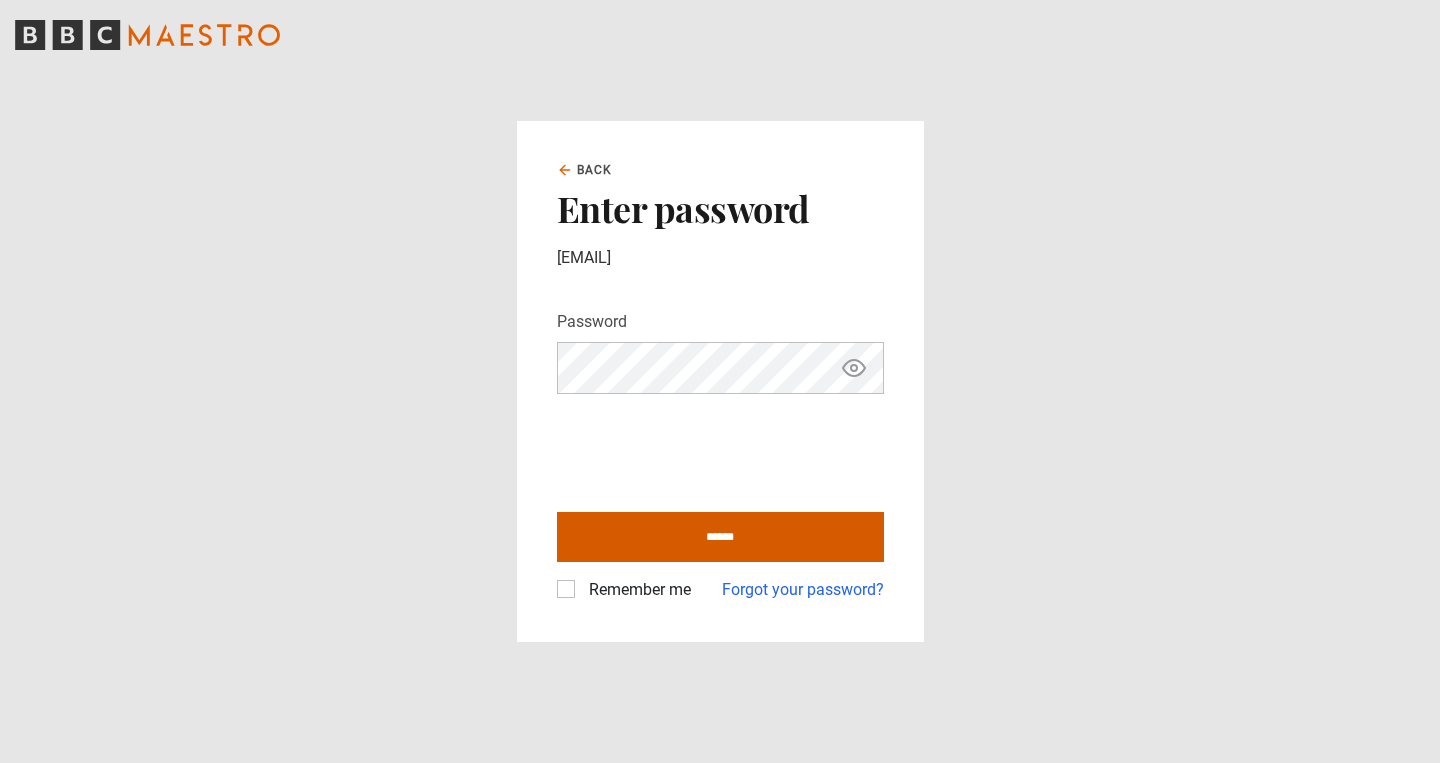 click on "******" at bounding box center (720, 537) 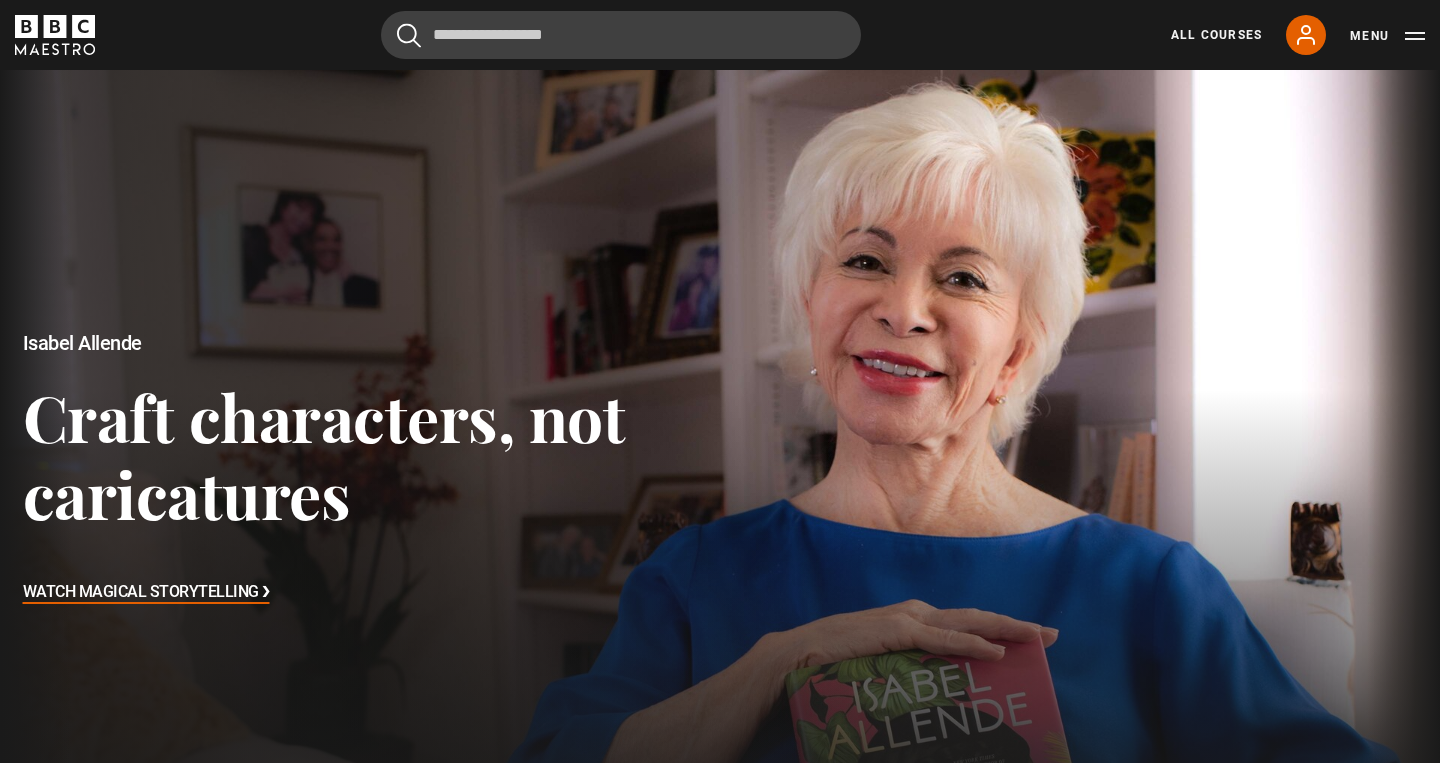 scroll, scrollTop: 694, scrollLeft: 0, axis: vertical 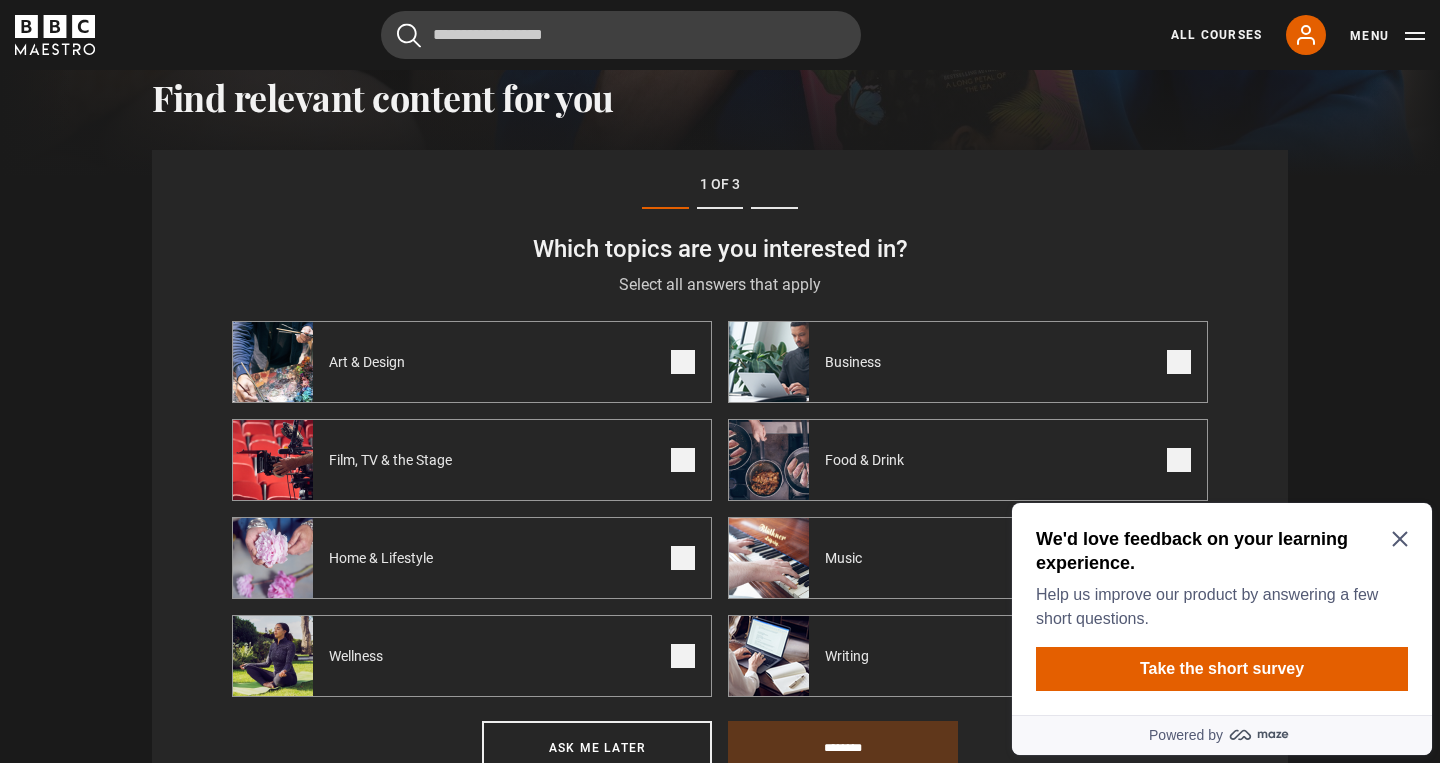 click 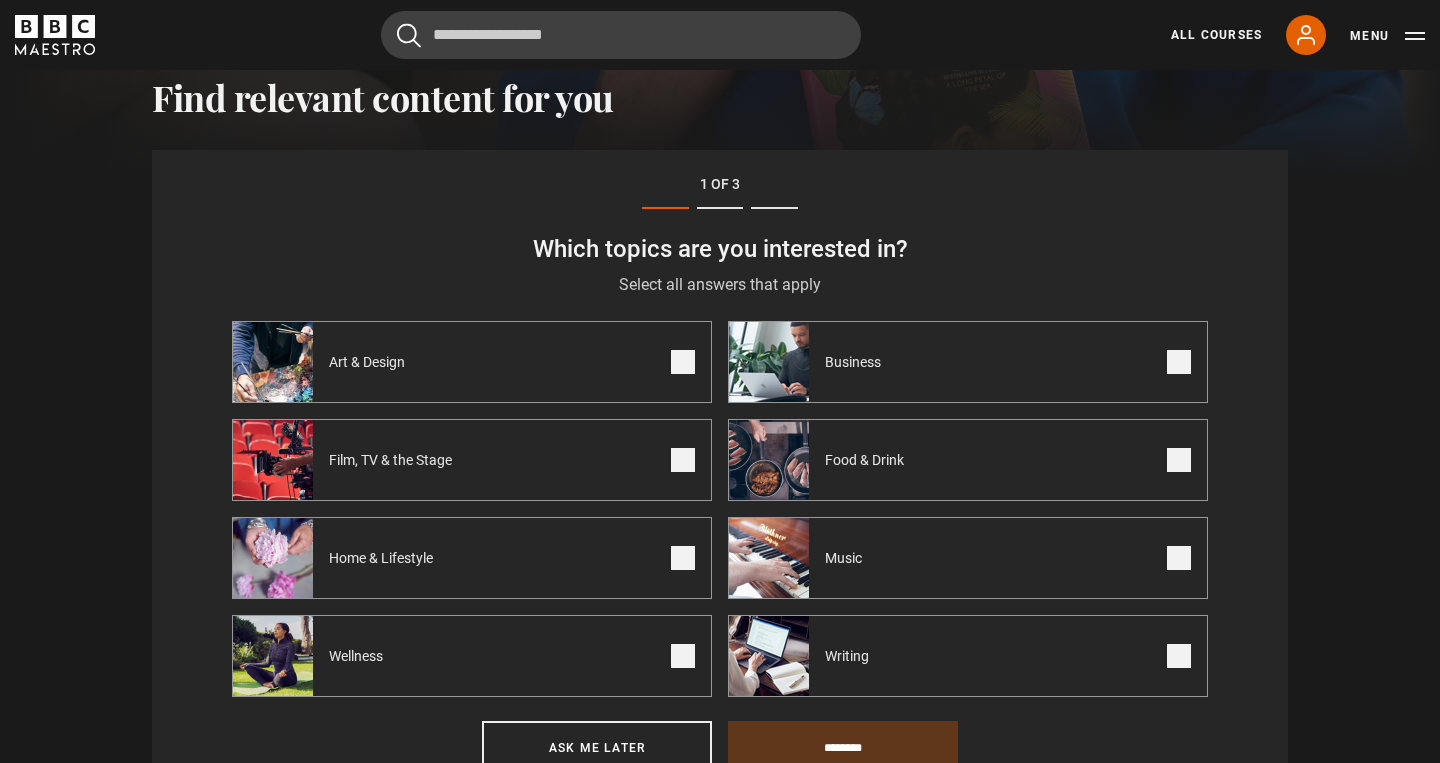 click at bounding box center [683, 656] 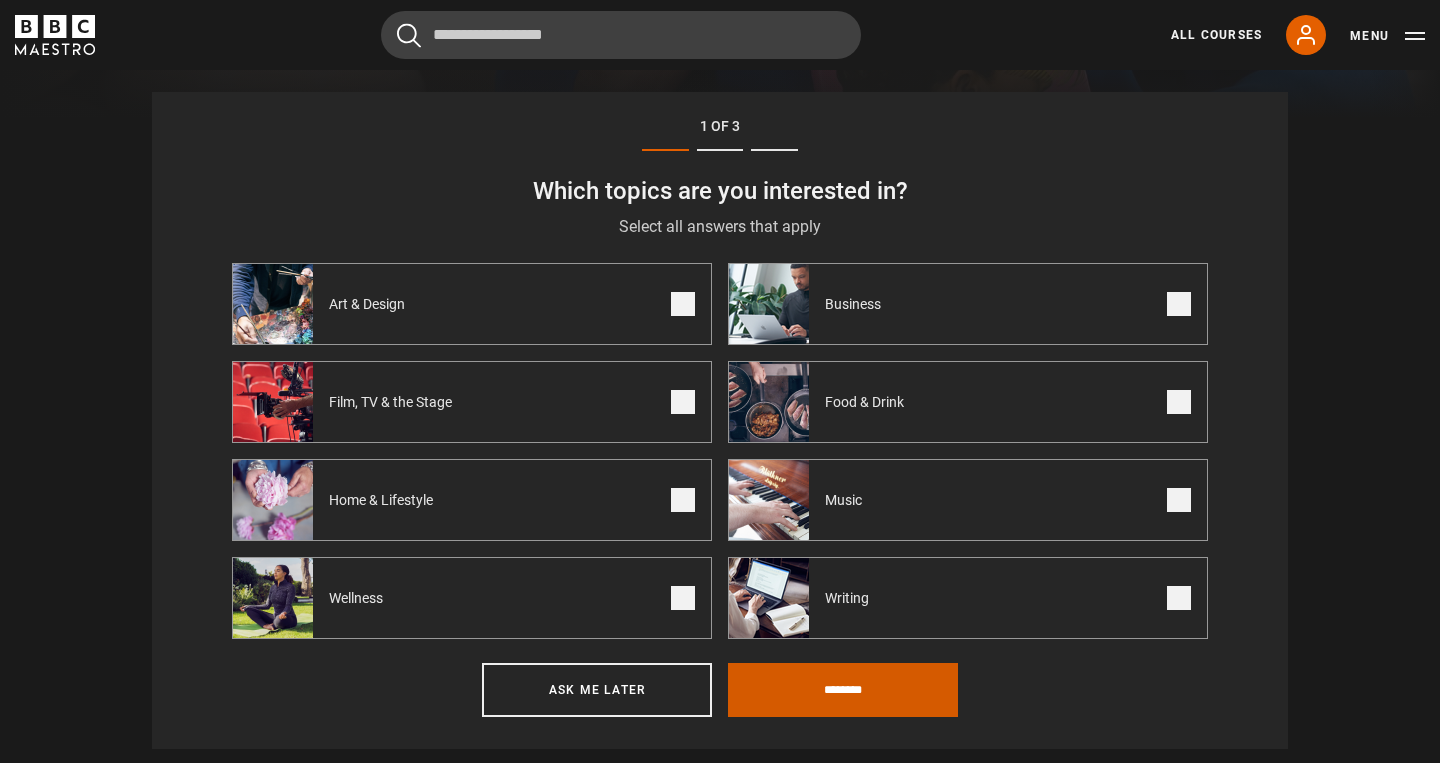 click on "********" at bounding box center [843, 690] 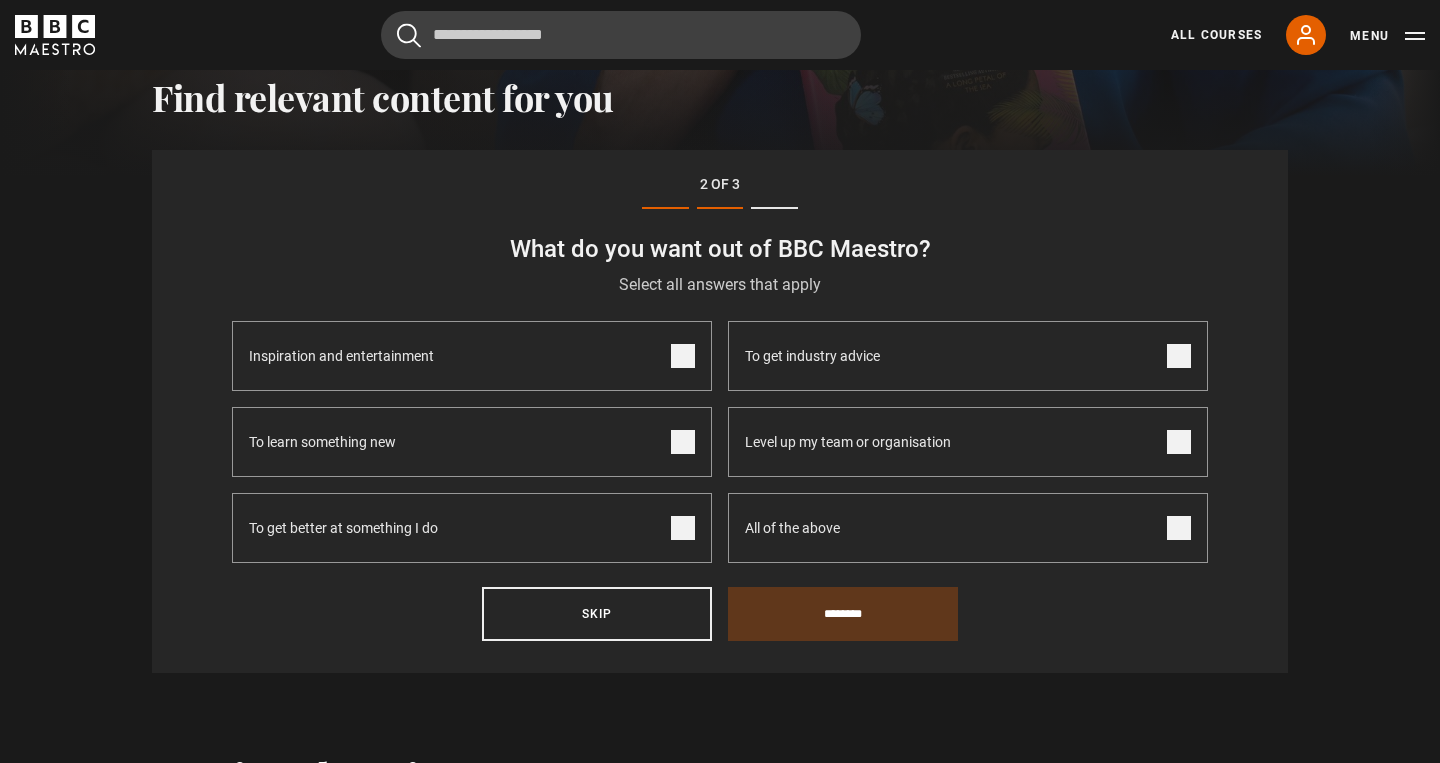 scroll, scrollTop: 694, scrollLeft: 0, axis: vertical 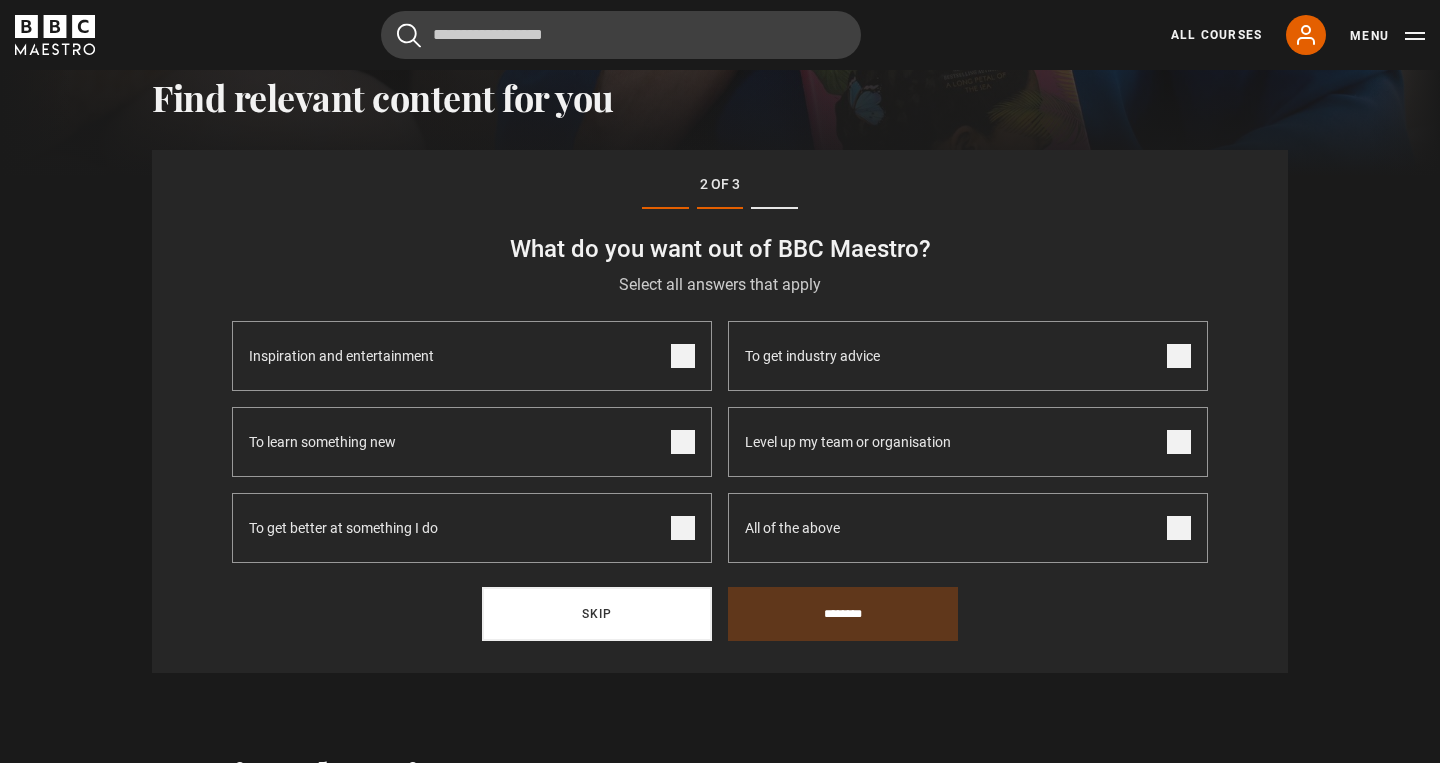 click on "Skip" at bounding box center (597, 614) 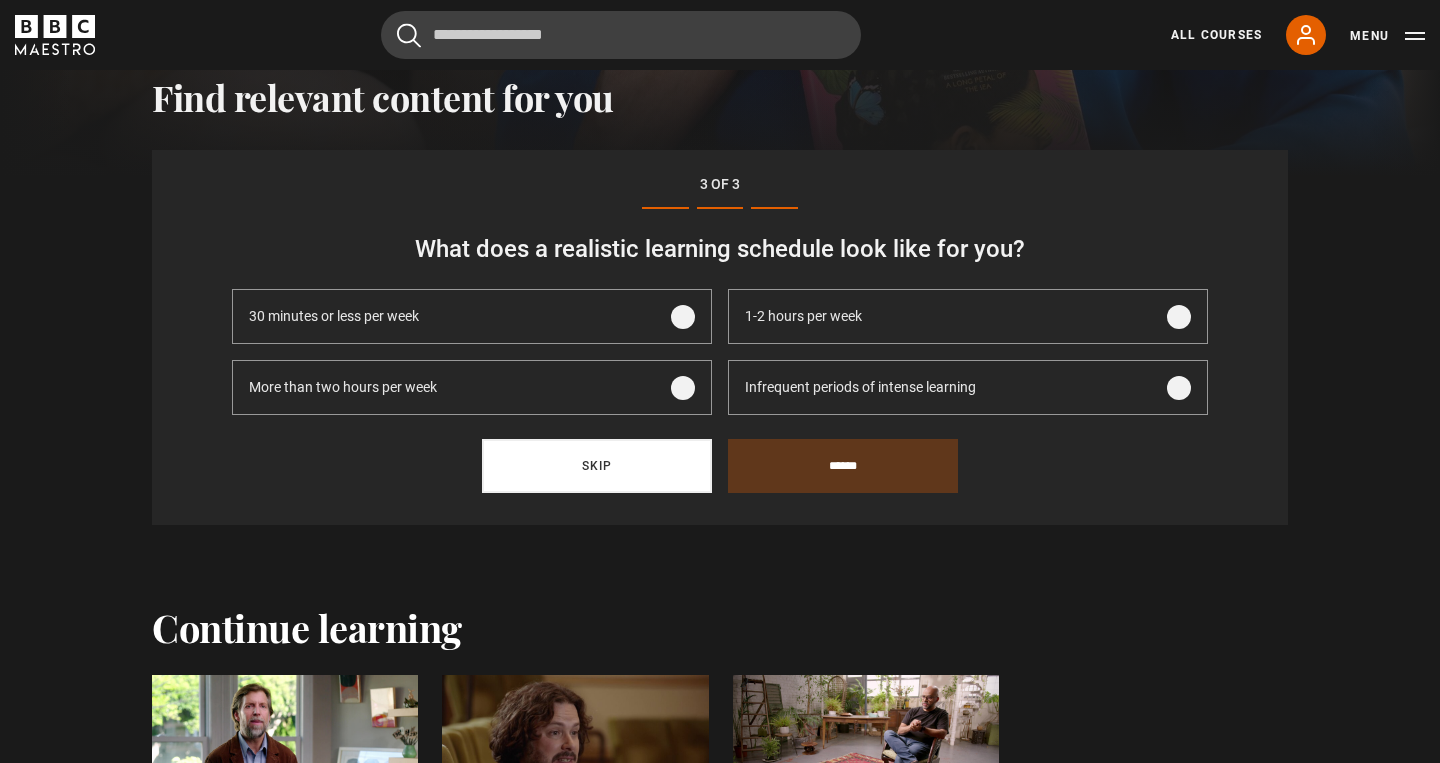 click on "Skip" at bounding box center (597, 466) 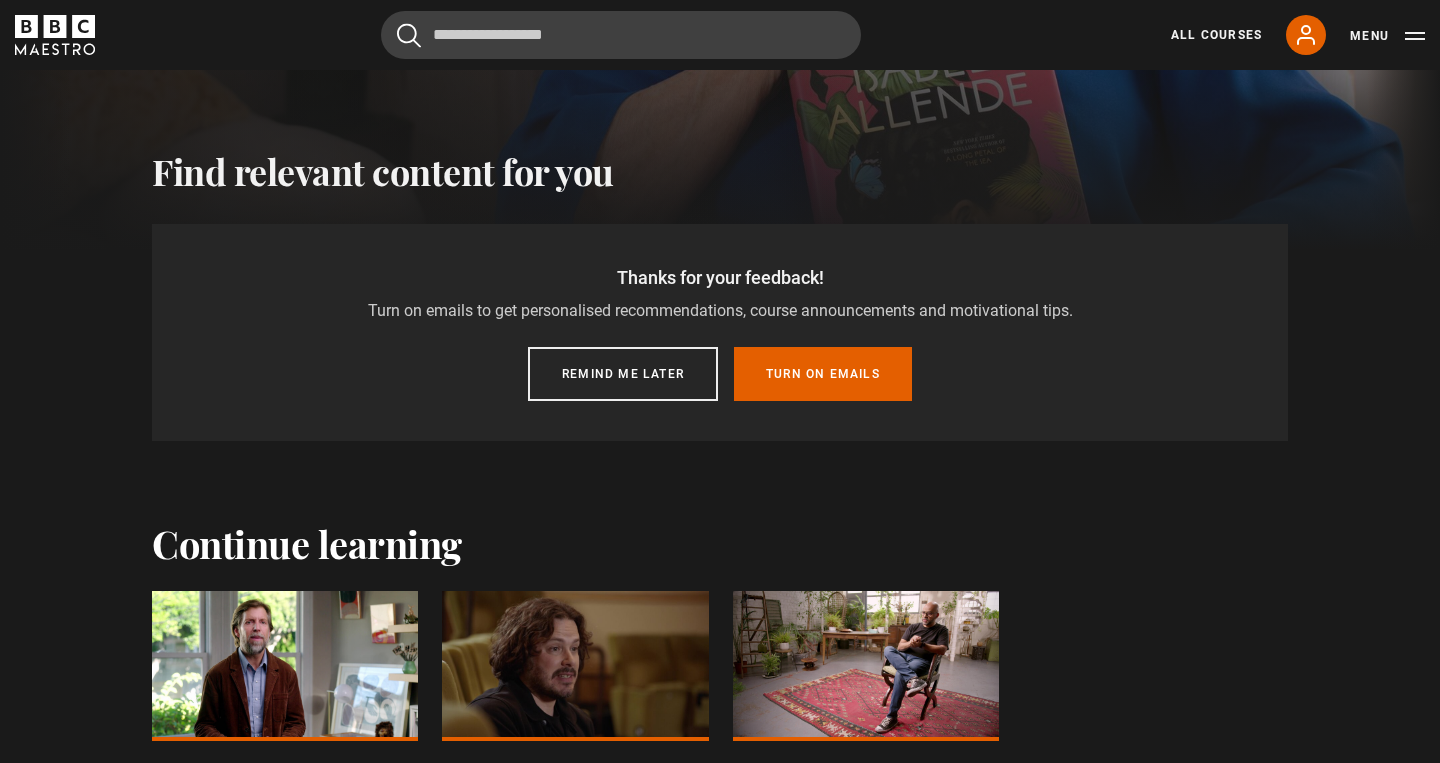 scroll, scrollTop: 620, scrollLeft: 0, axis: vertical 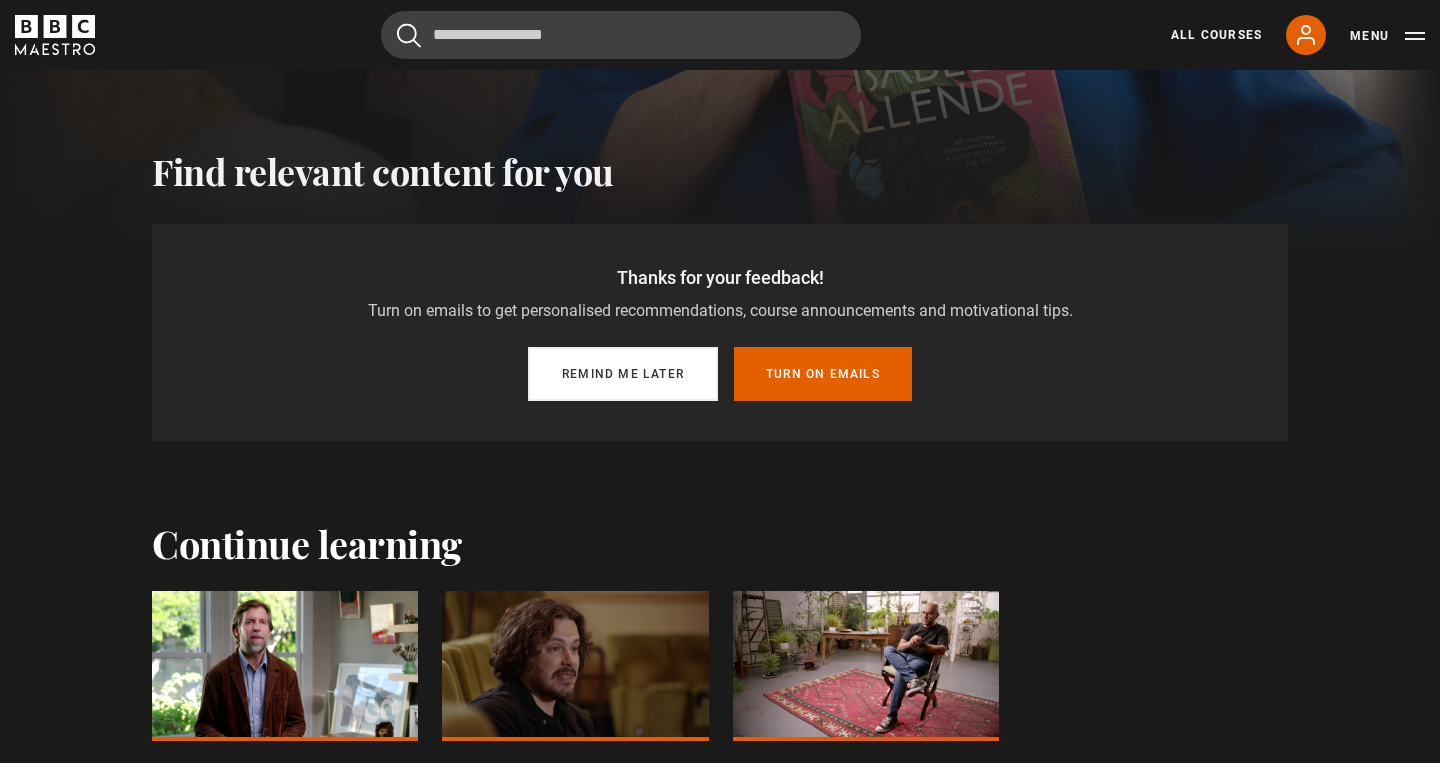 click on "Remind me later" at bounding box center [623, 374] 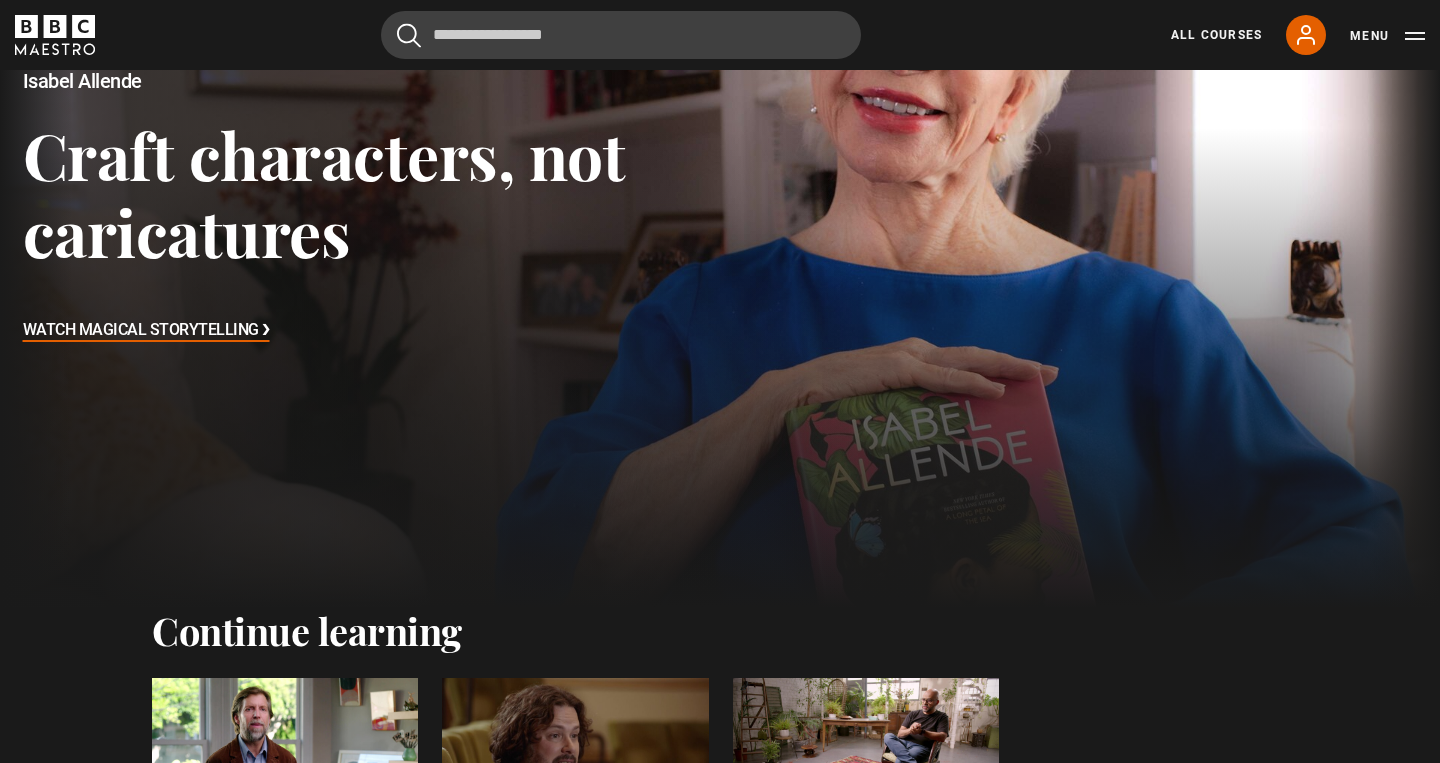 scroll, scrollTop: 0, scrollLeft: 0, axis: both 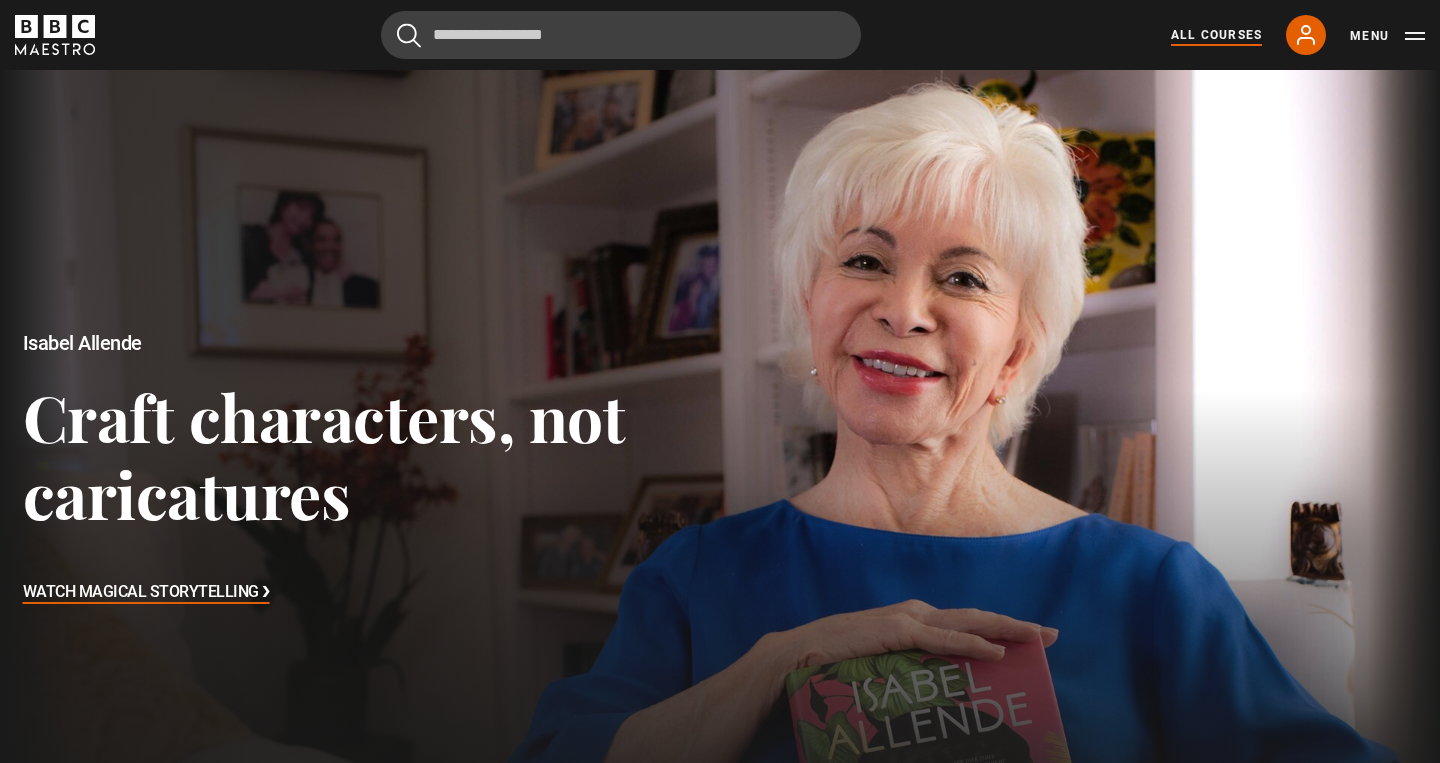 click on "All Courses" at bounding box center [1216, 35] 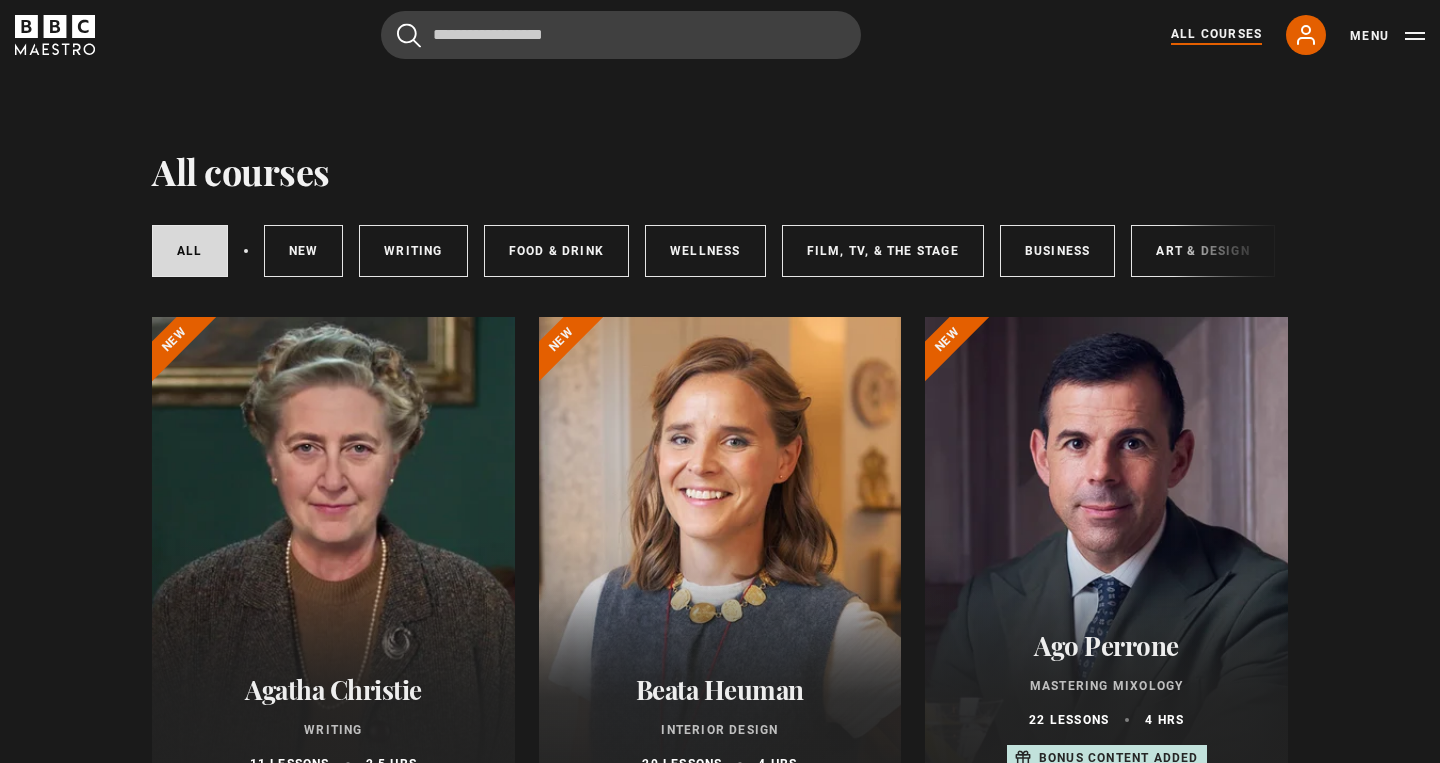scroll, scrollTop: 0, scrollLeft: 0, axis: both 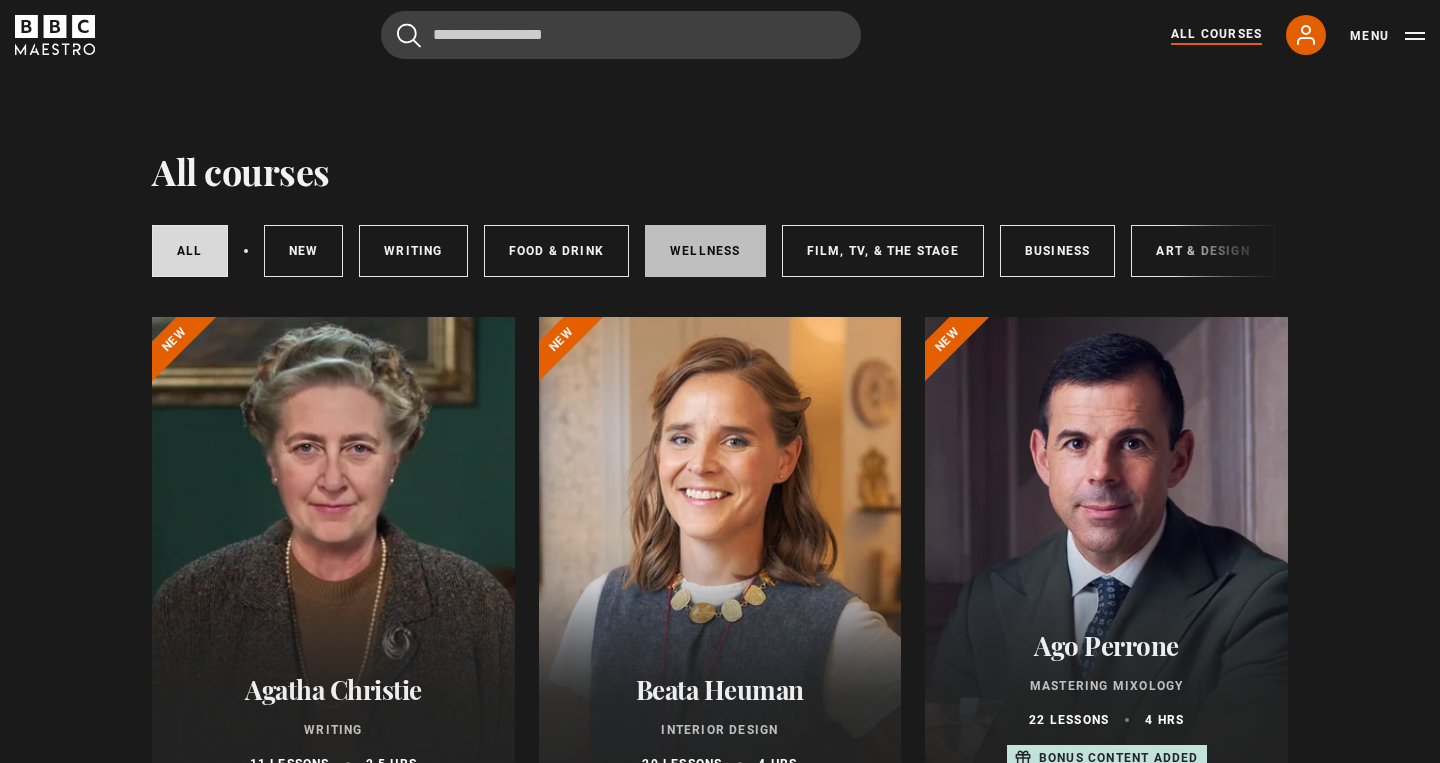 click on "Wellness" at bounding box center (705, 251) 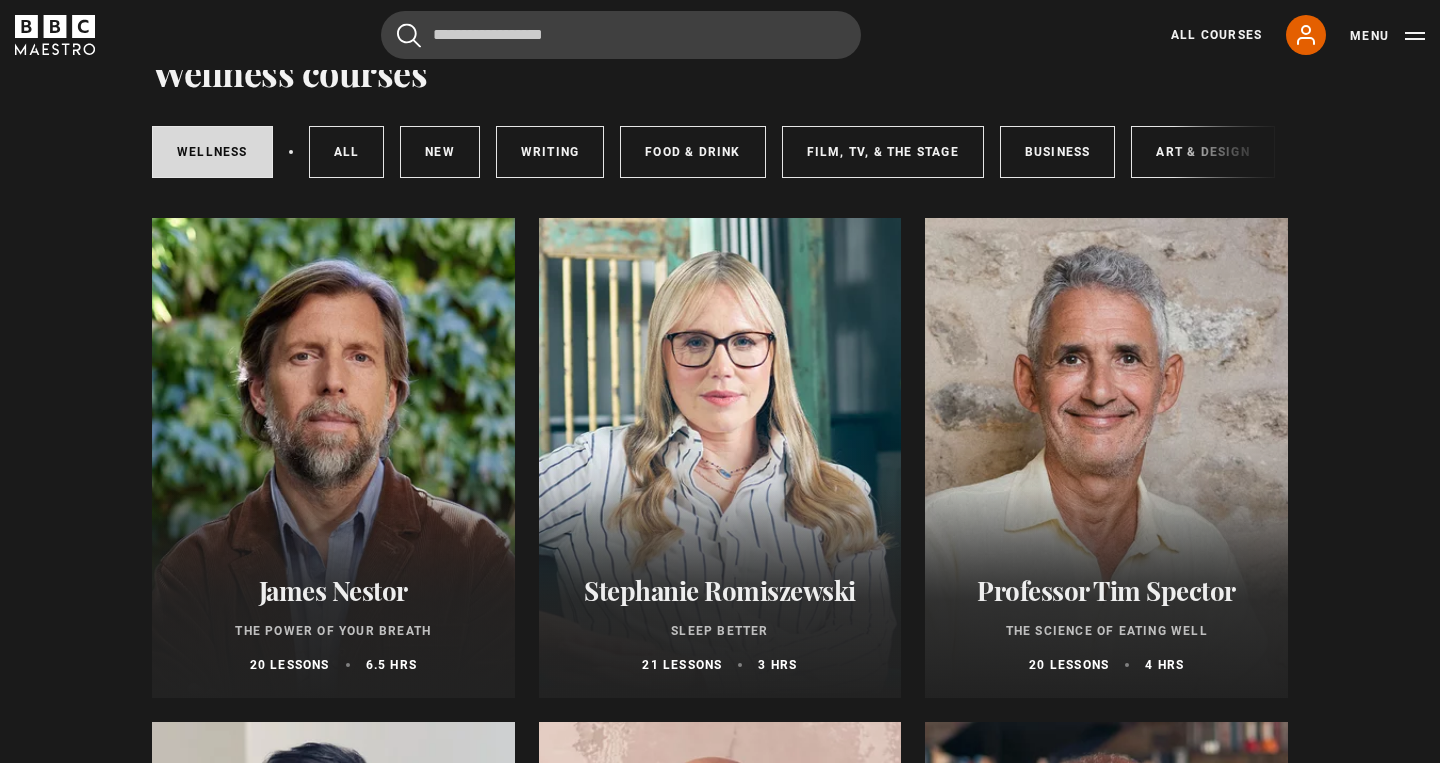 scroll, scrollTop: 107, scrollLeft: 0, axis: vertical 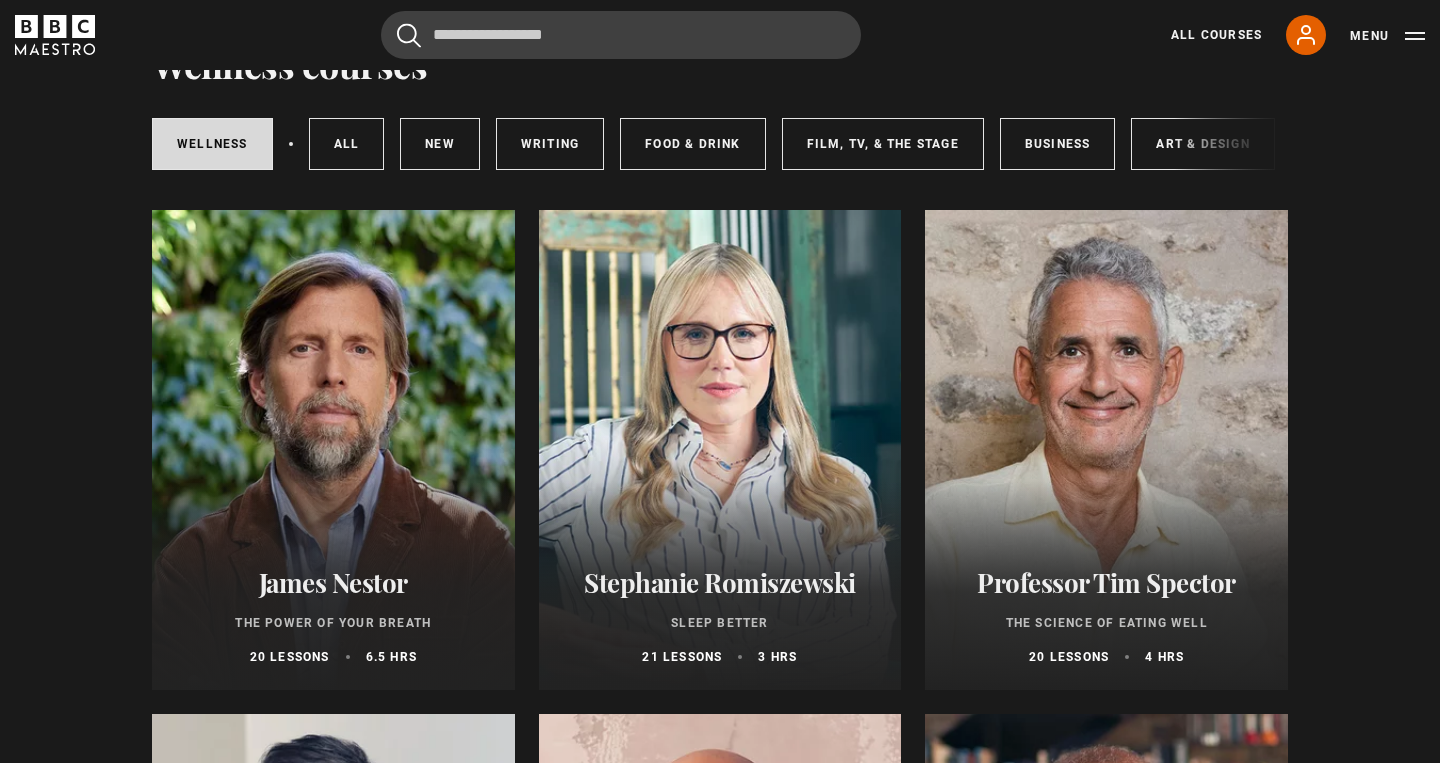 click at bounding box center [720, 450] 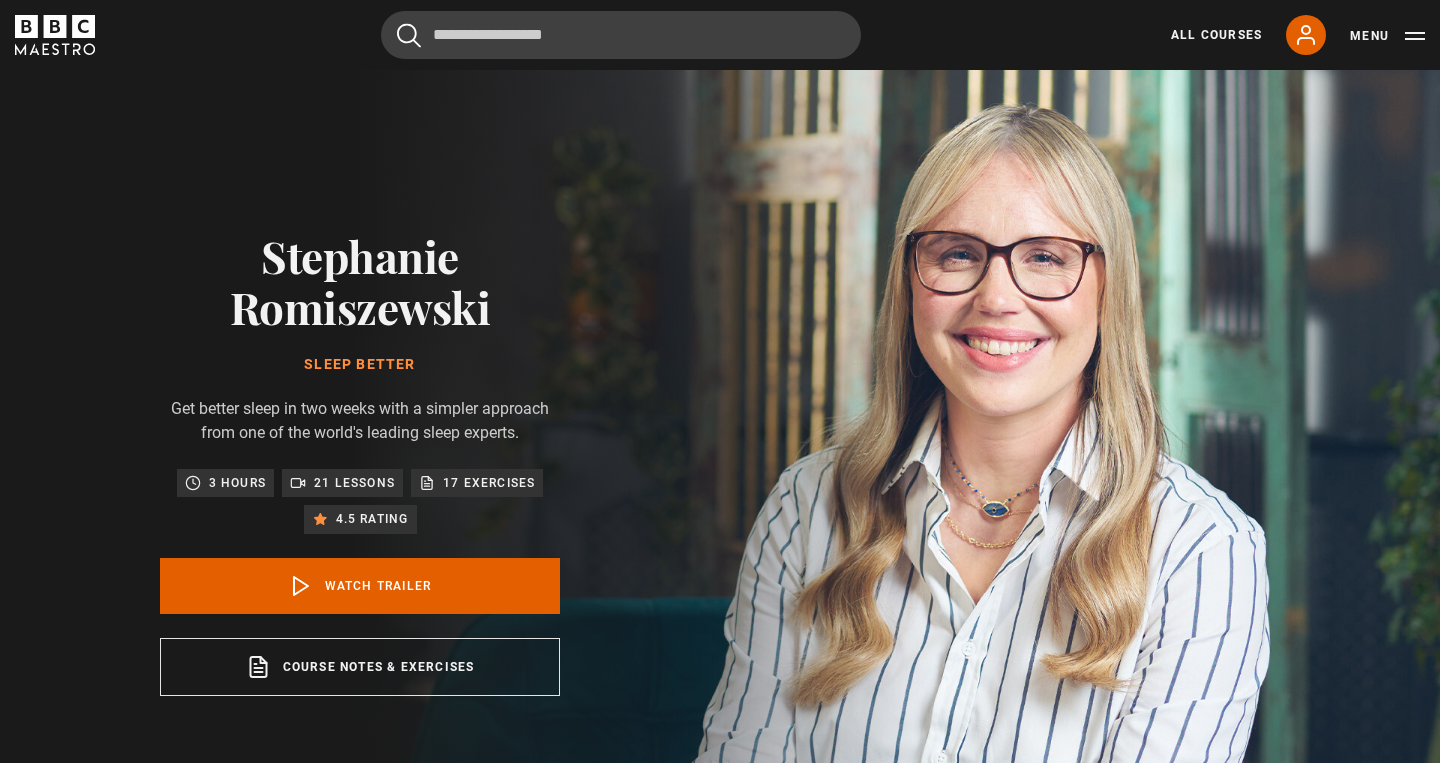 scroll, scrollTop: 0, scrollLeft: 0, axis: both 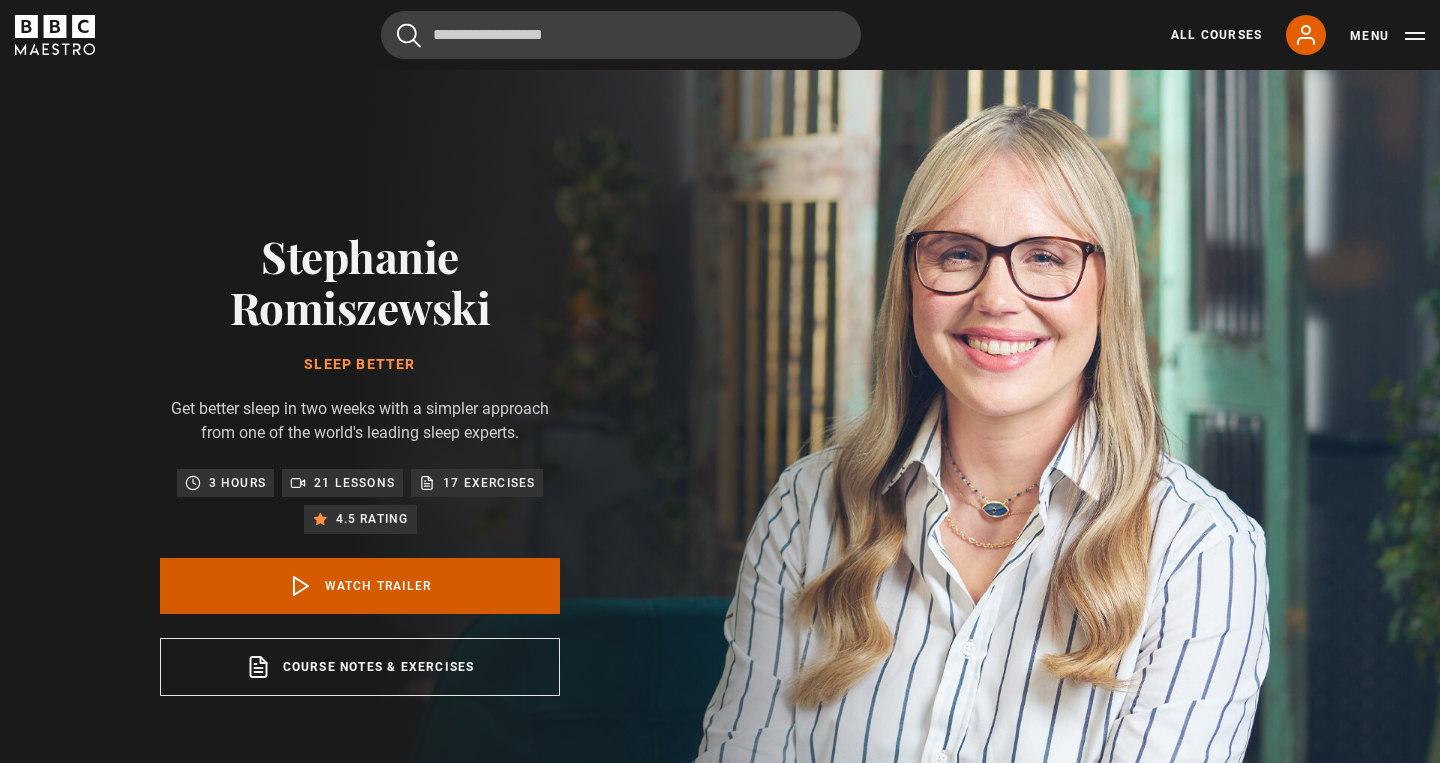 click on "Watch Trailer" at bounding box center [360, 586] 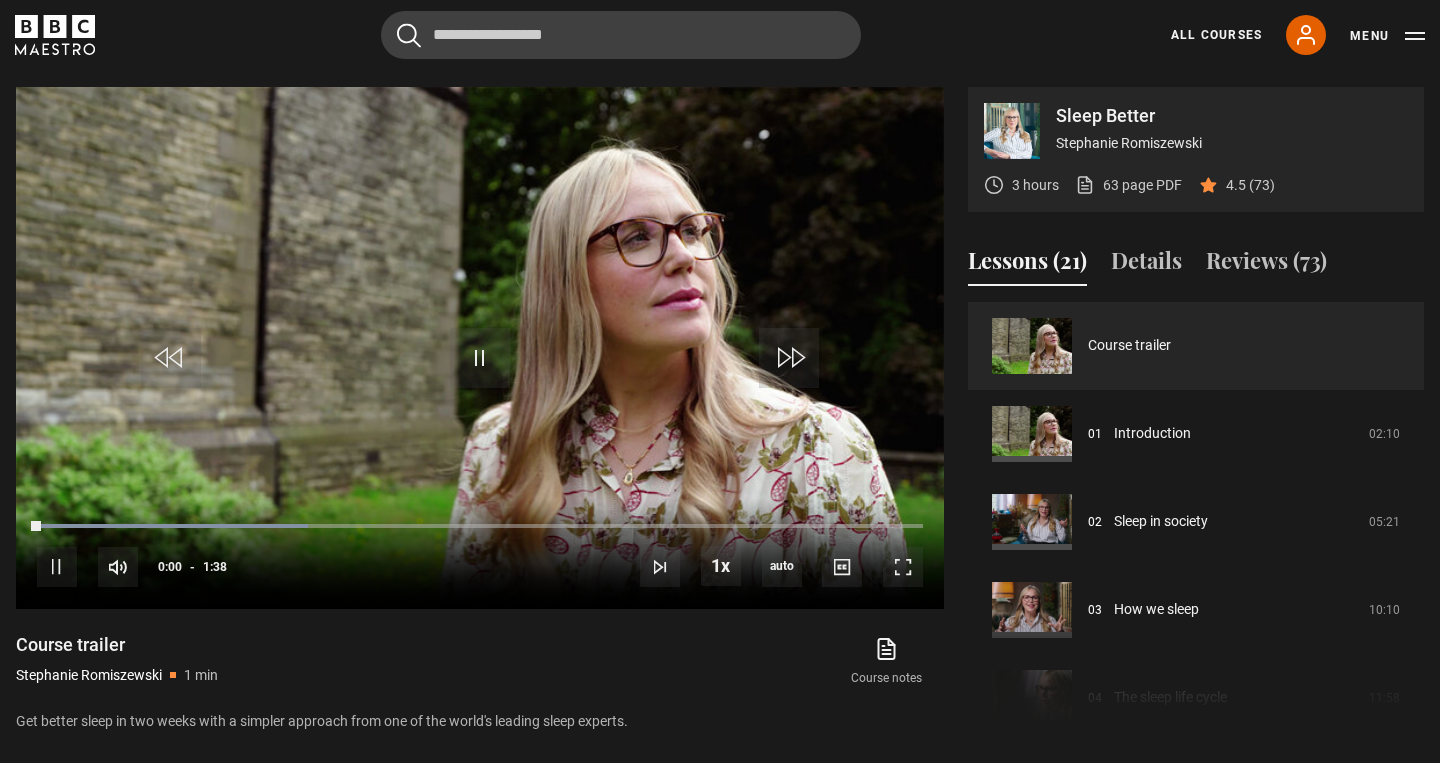 scroll, scrollTop: 855, scrollLeft: 0, axis: vertical 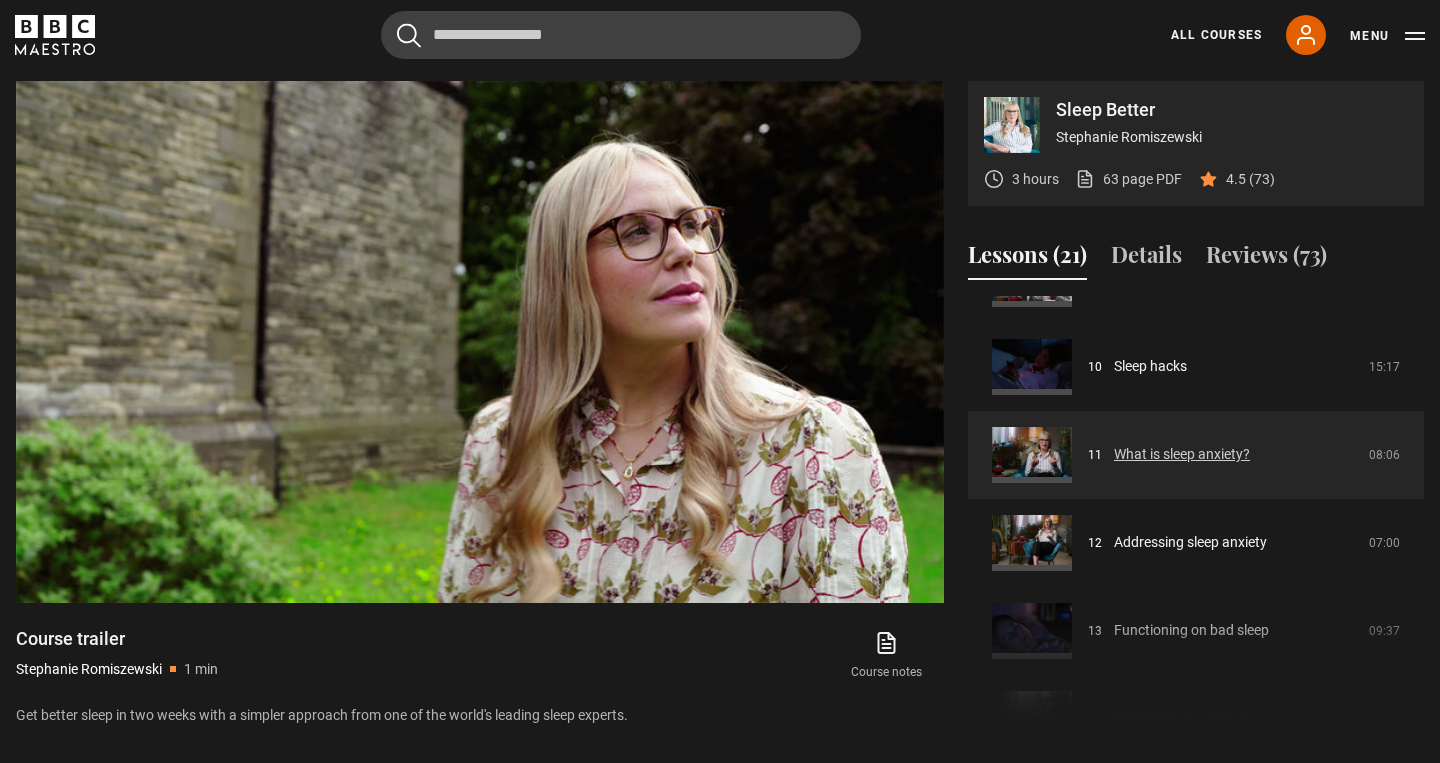 click on "What is sleep anxiety?" at bounding box center (1182, 454) 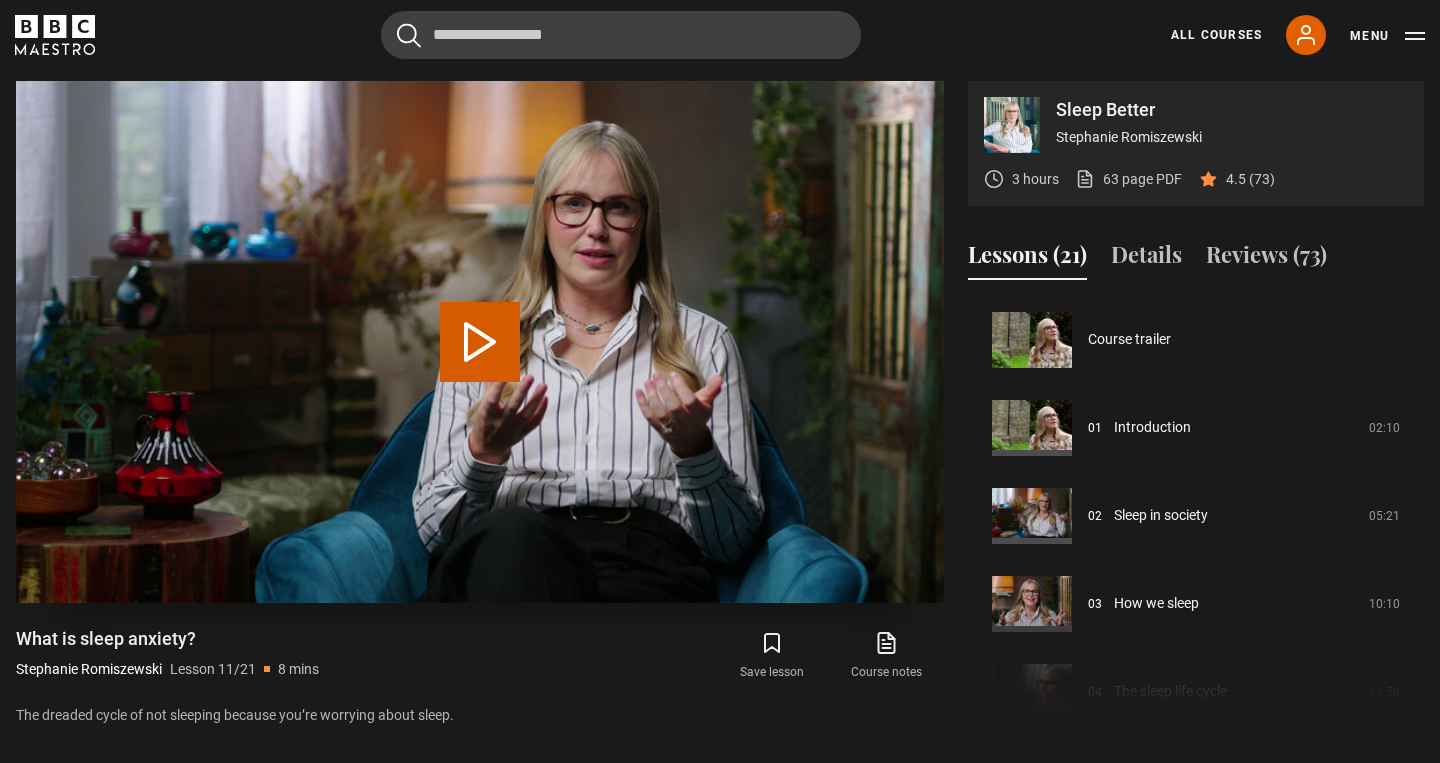 scroll, scrollTop: 856, scrollLeft: 0, axis: vertical 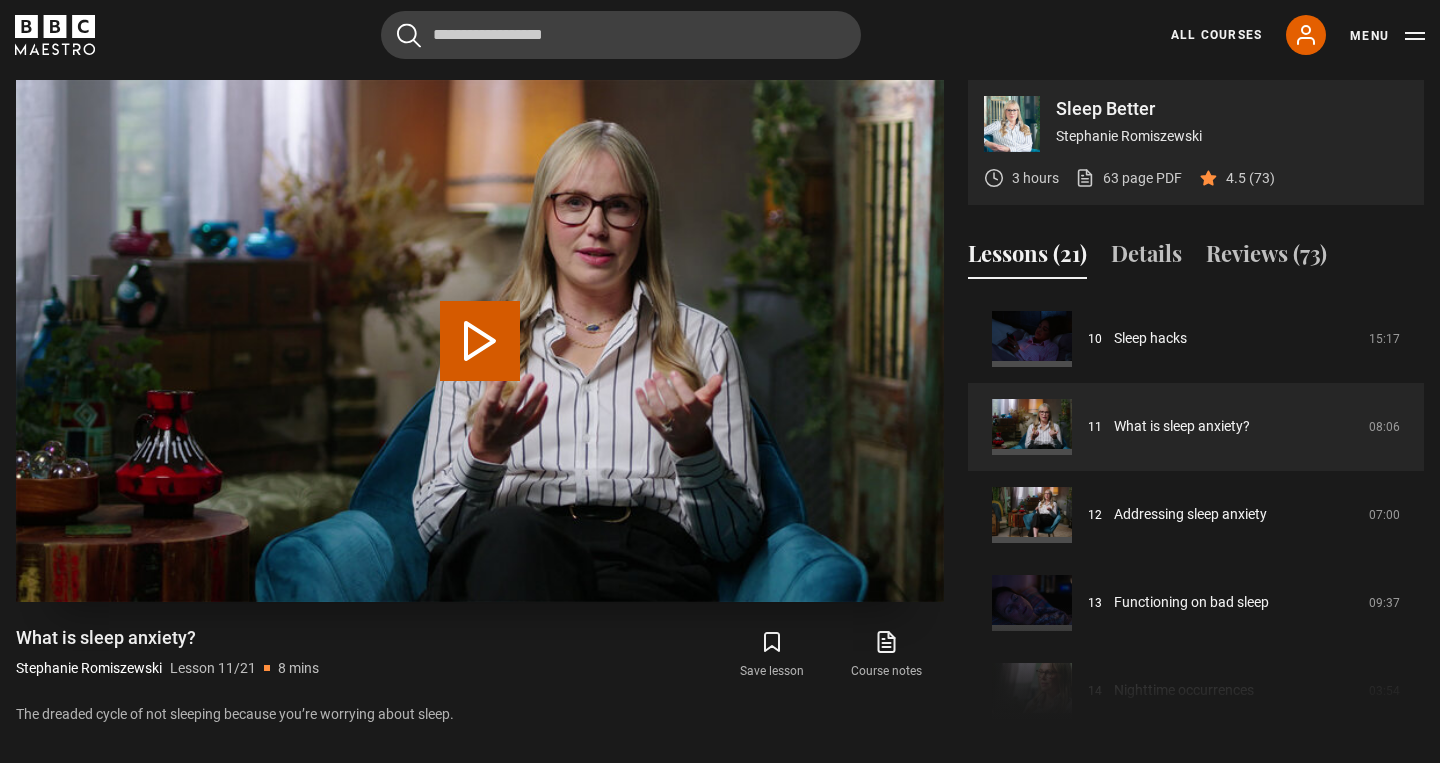 click on "Play Lesson What is sleep anxiety?" at bounding box center [480, 341] 